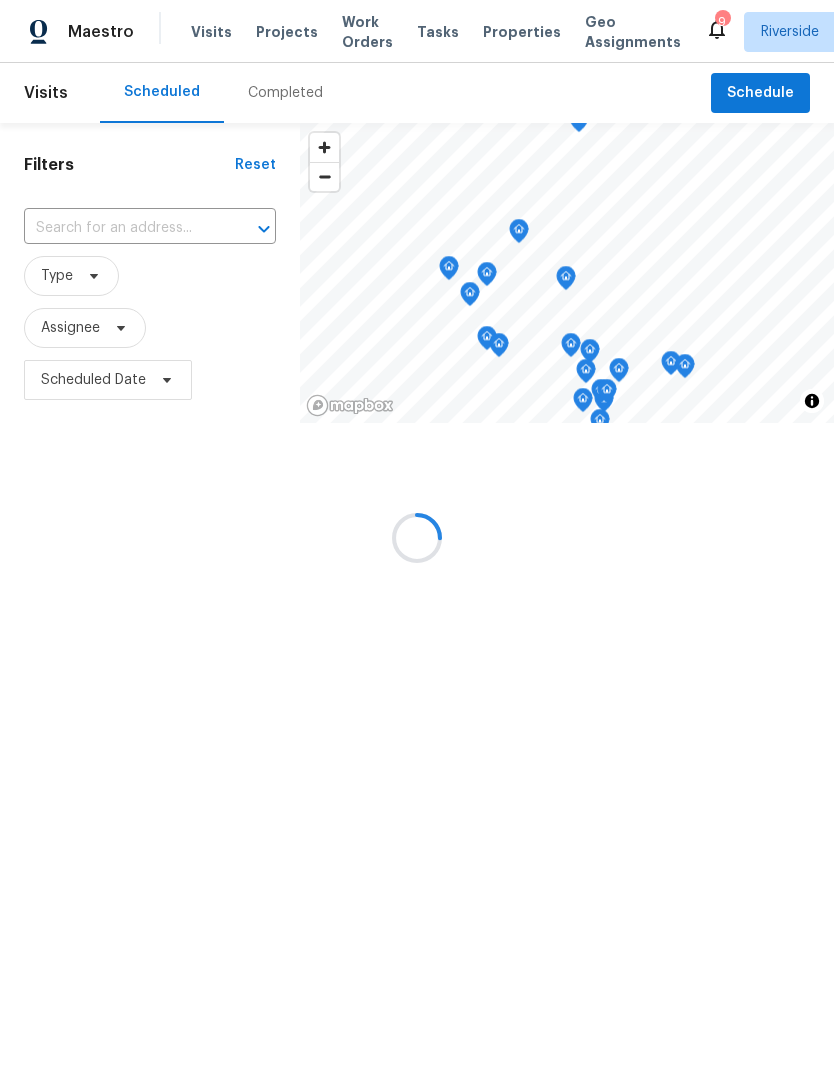 scroll, scrollTop: 0, scrollLeft: 0, axis: both 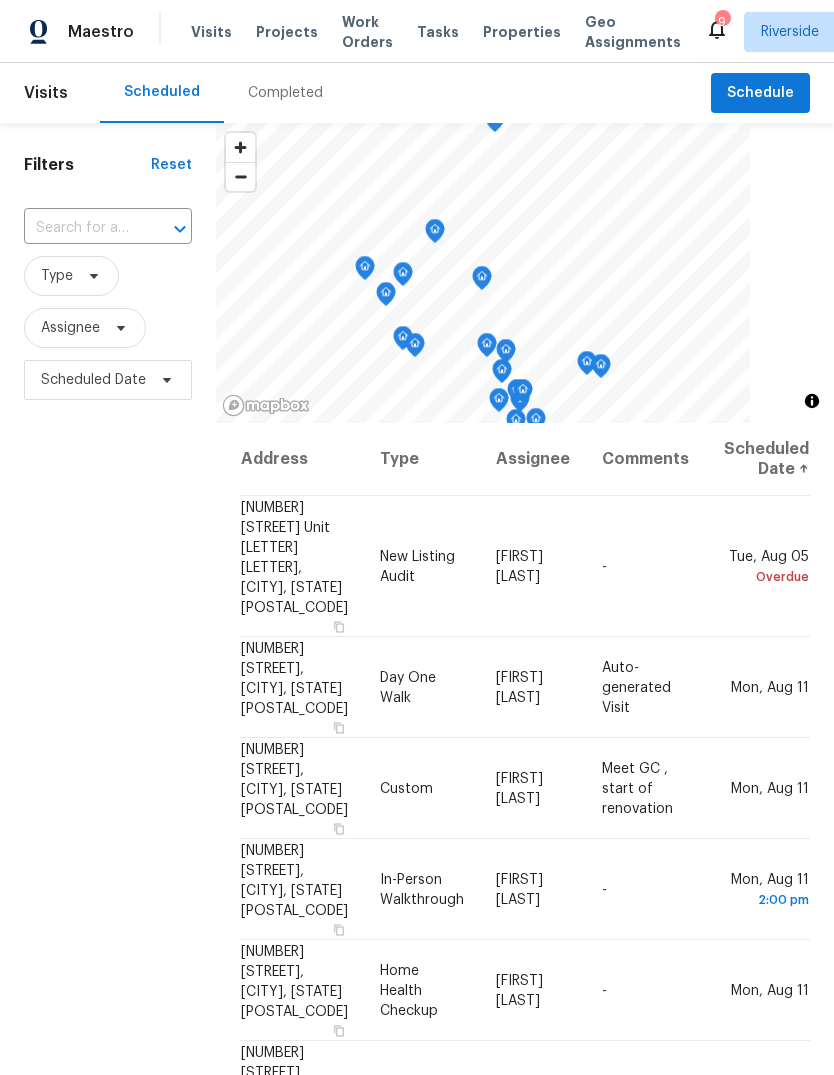 click on "Completed" at bounding box center (285, 93) 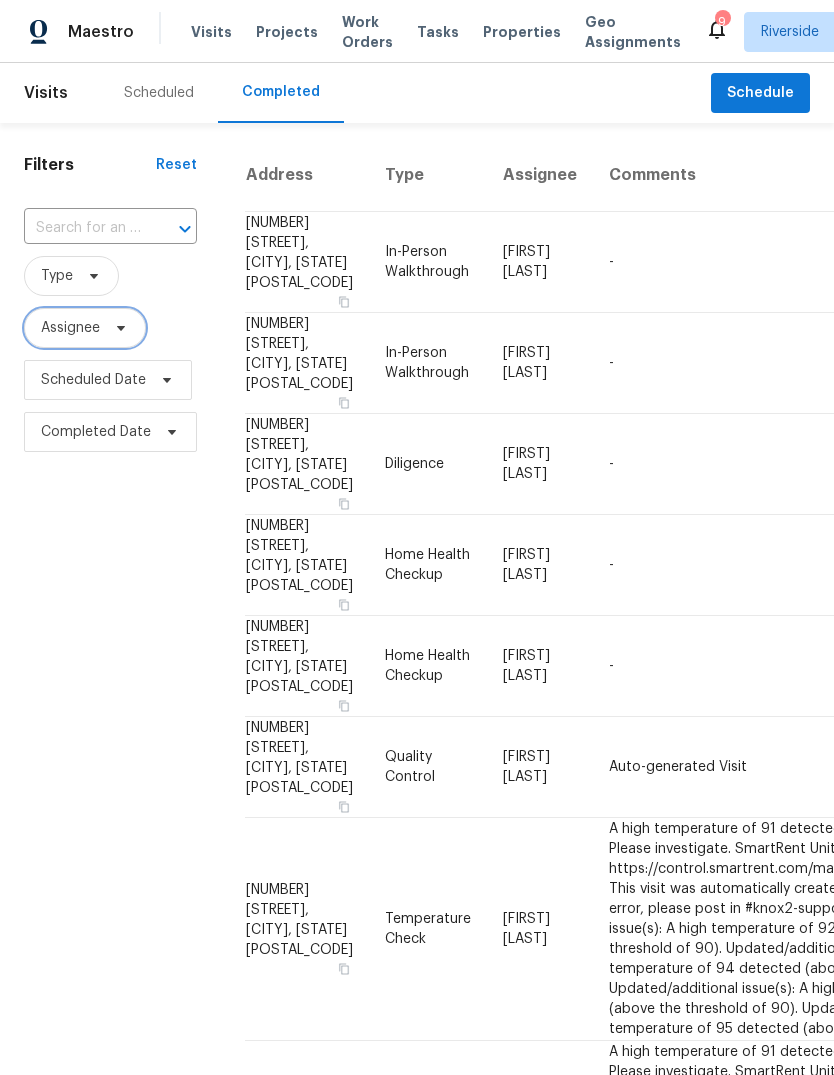 click on "Assignee" at bounding box center (85, 328) 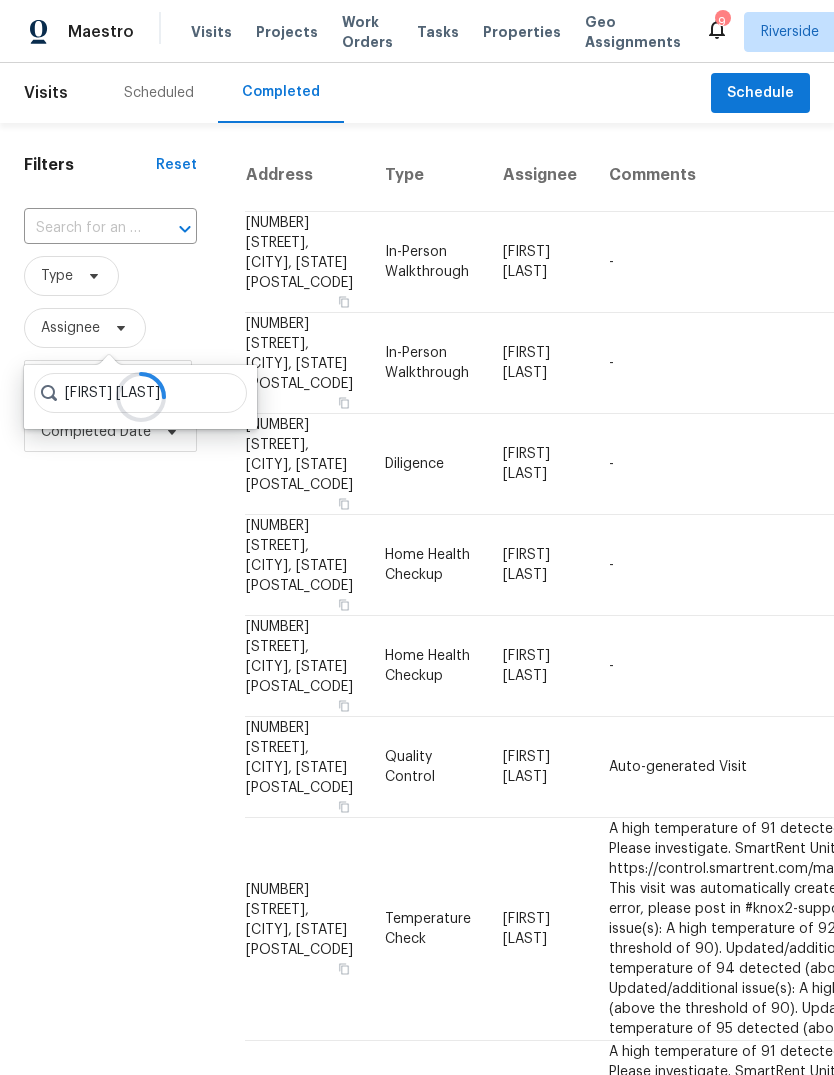 type on "[FIRST] [LAST]" 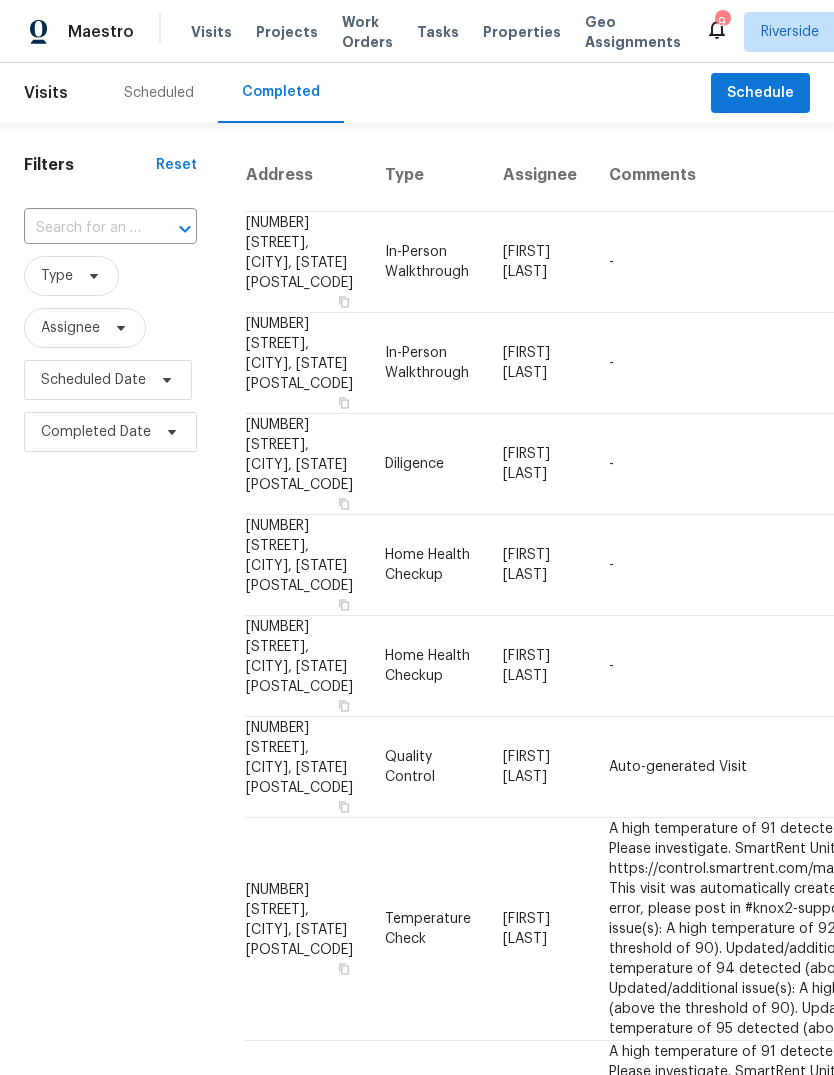 click on "Filters Reset ​ Type Assignee Scheduled Date Completed Date" at bounding box center [110, 1406] 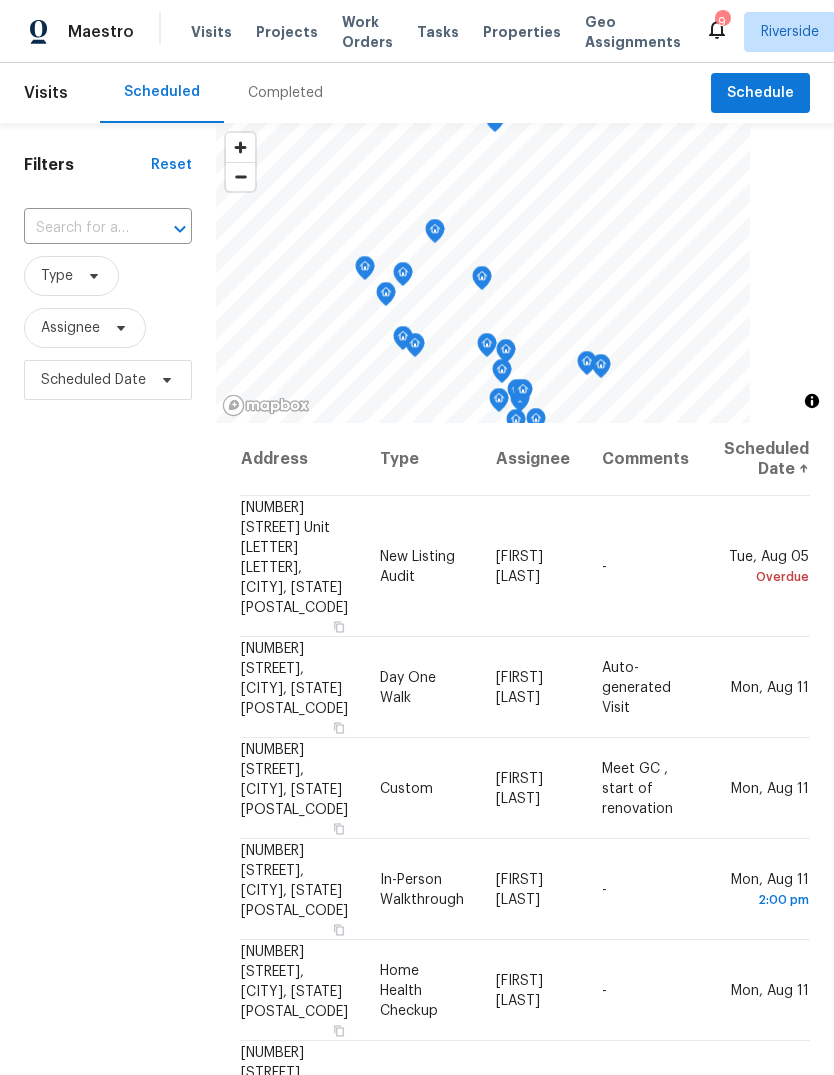 click on "Properties" at bounding box center [522, 32] 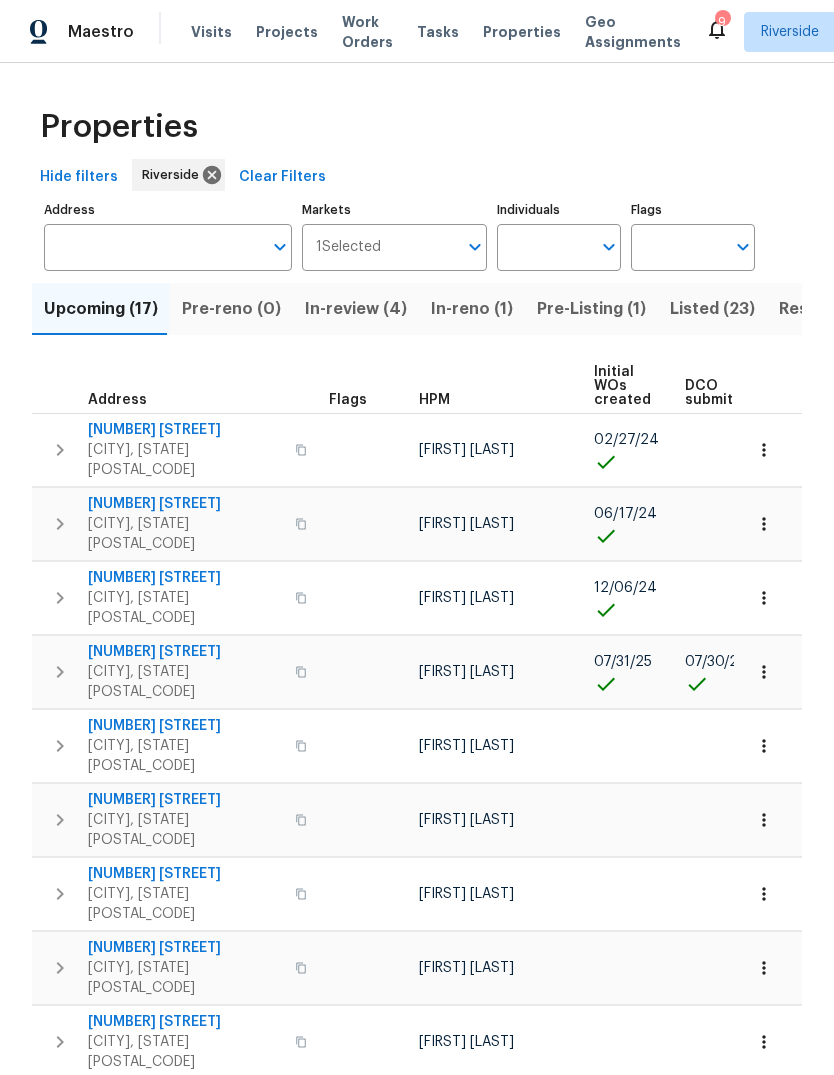 click on "Individuals" at bounding box center (544, 247) 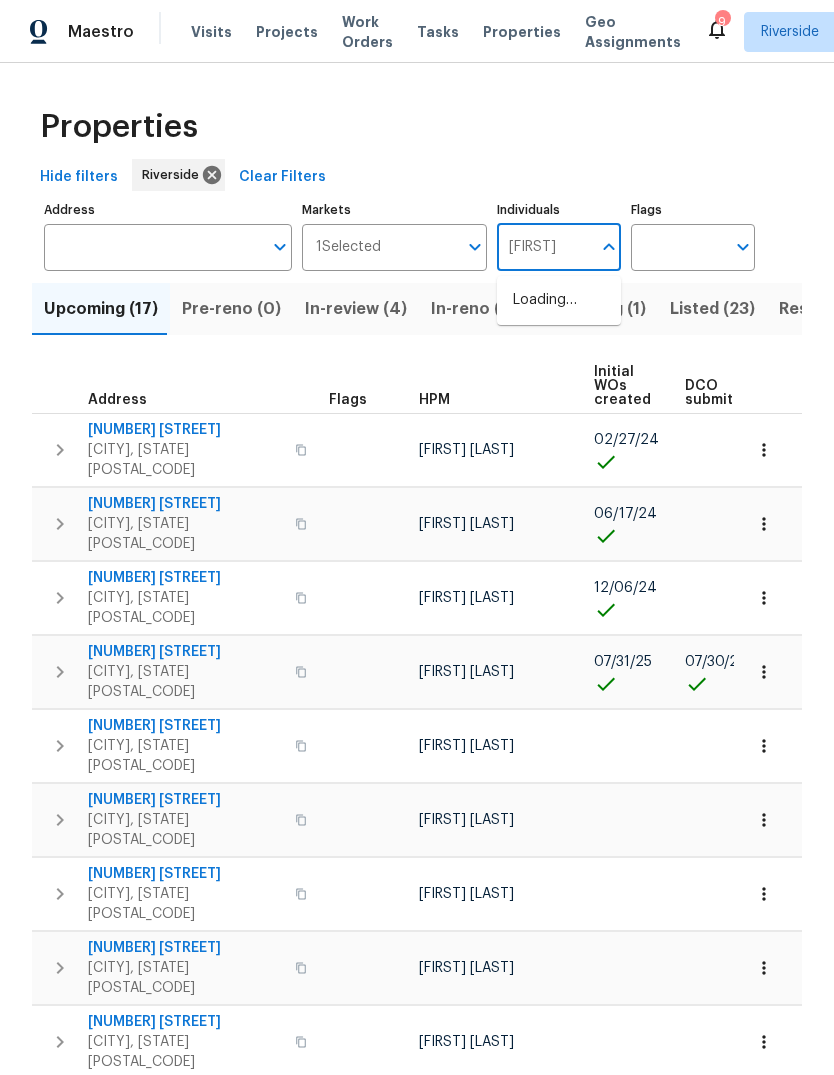 type on "[FIRST]" 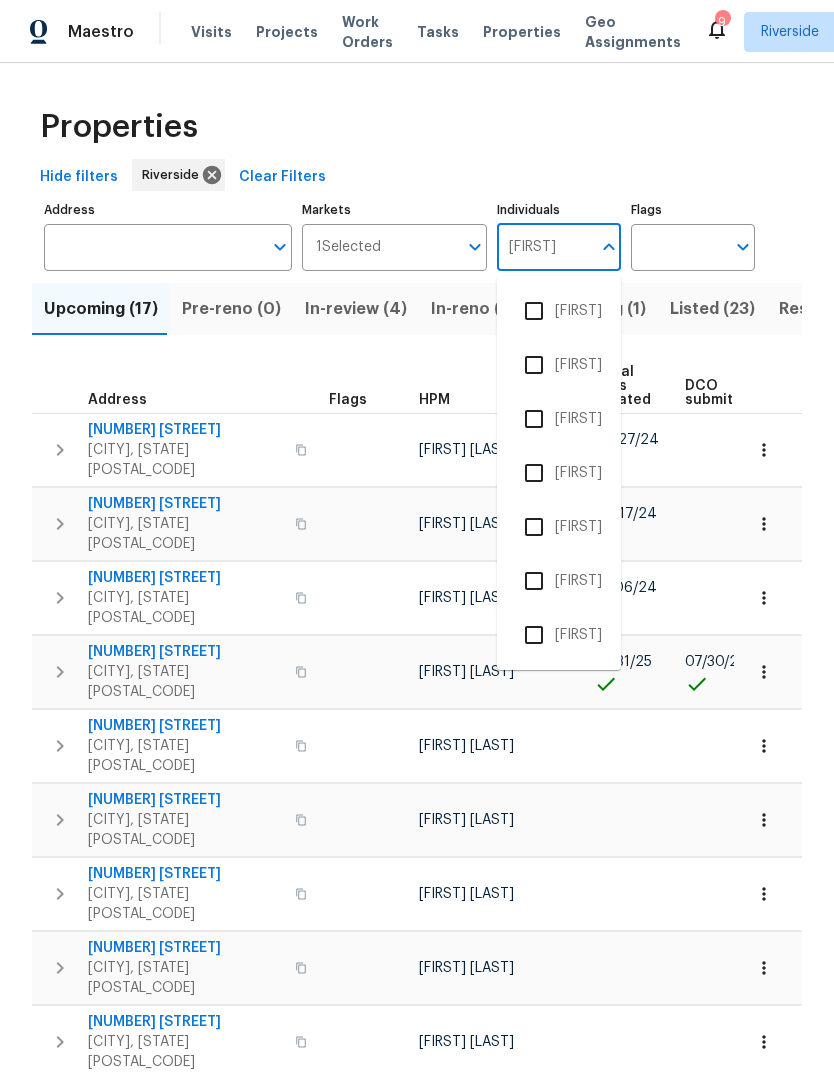 click on "[FIRST] [LAST]" at bounding box center (559, 419) 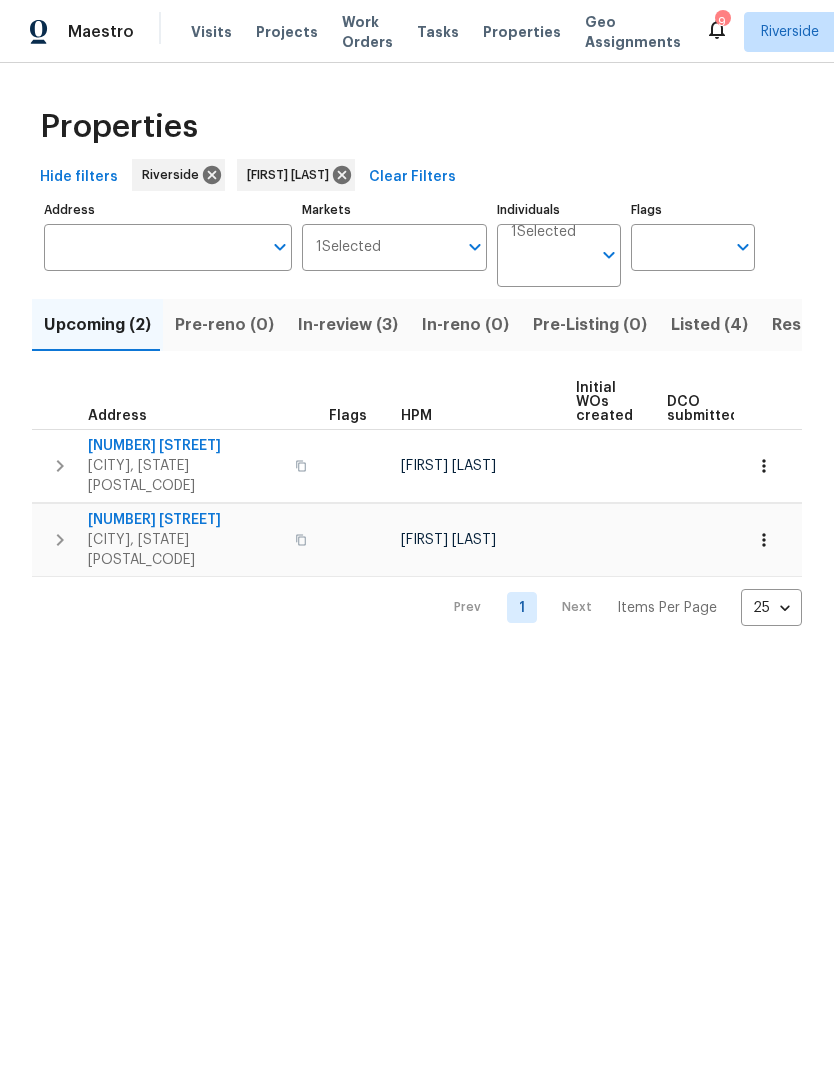 click on "Resale (6)" at bounding box center [811, 325] 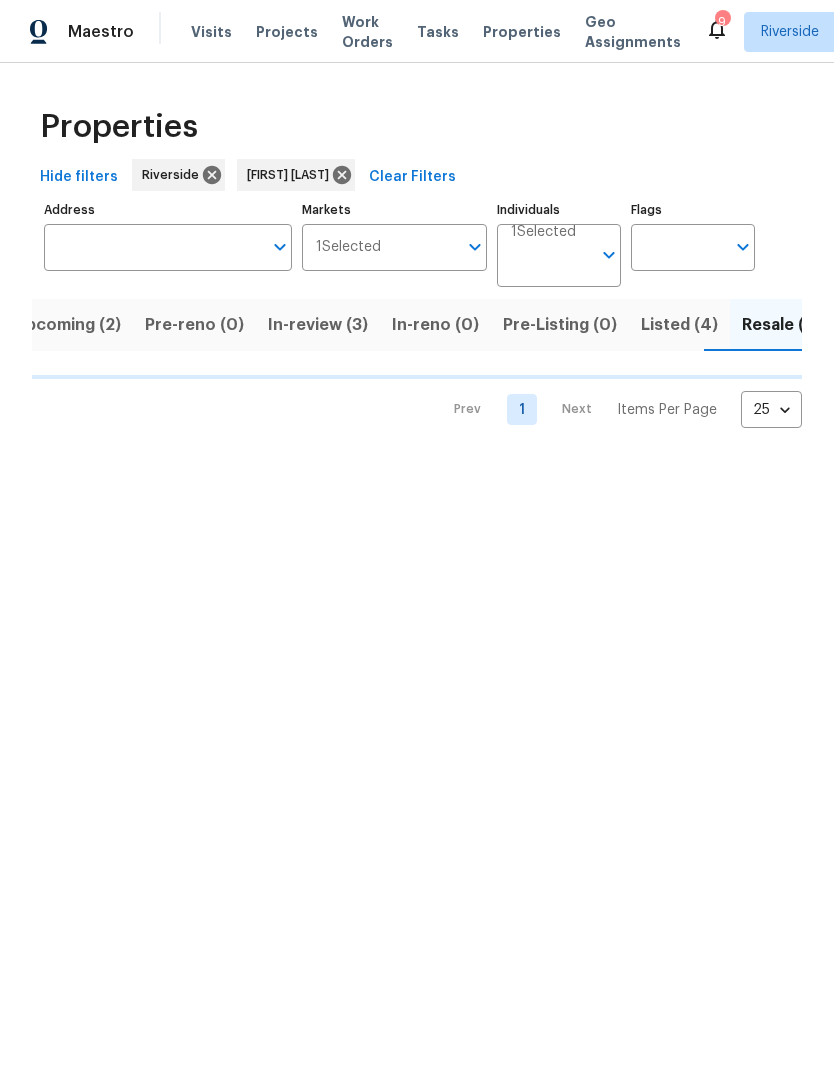 scroll, scrollTop: 0, scrollLeft: 32, axis: horizontal 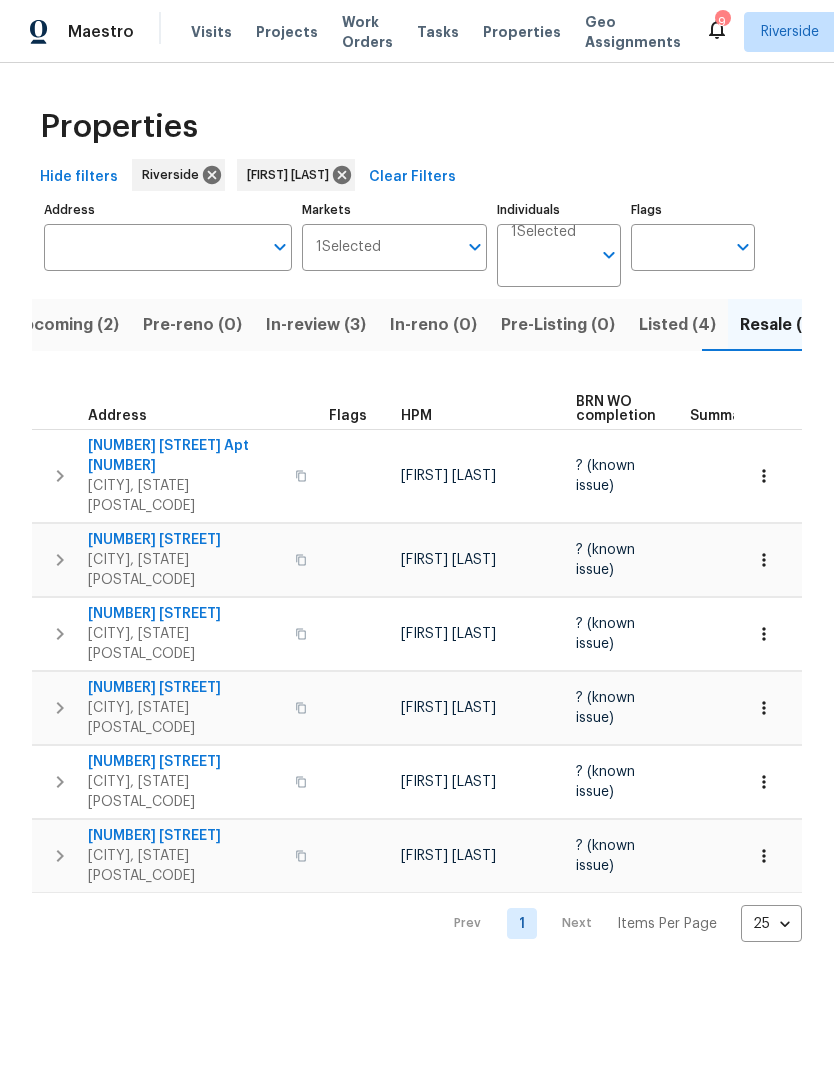 click on "Upcoming (2)" at bounding box center [65, 325] 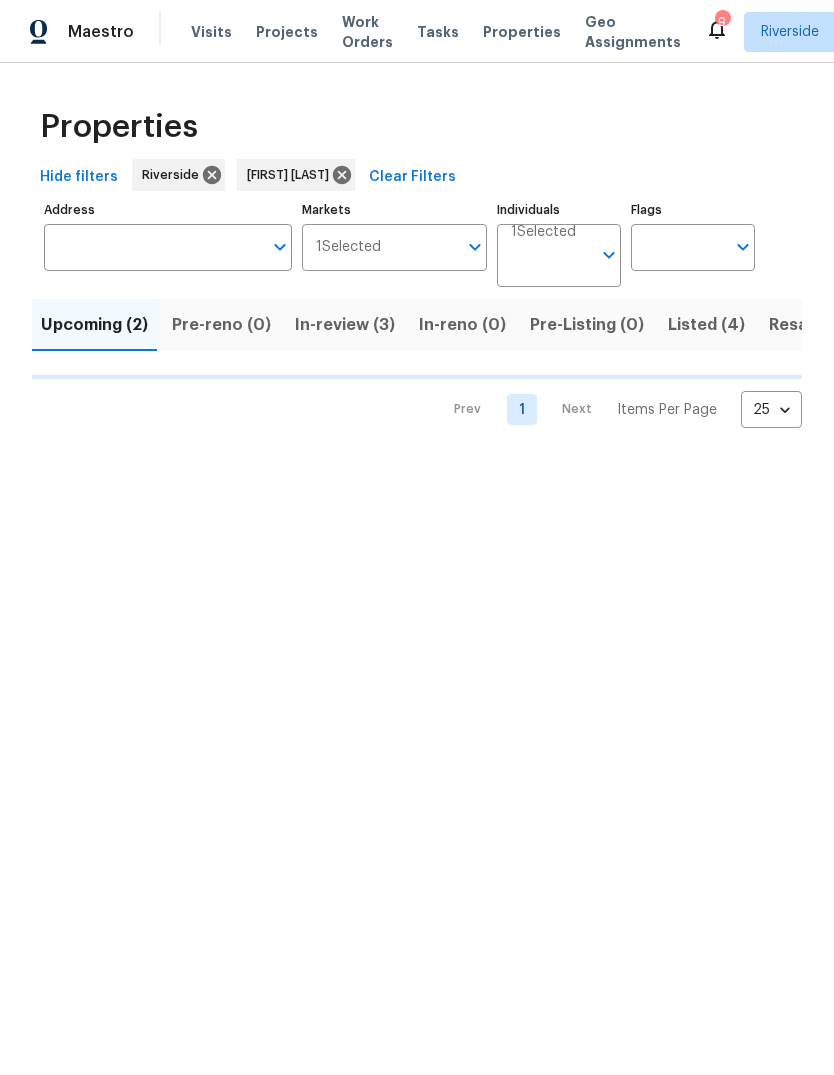 scroll, scrollTop: 0, scrollLeft: 0, axis: both 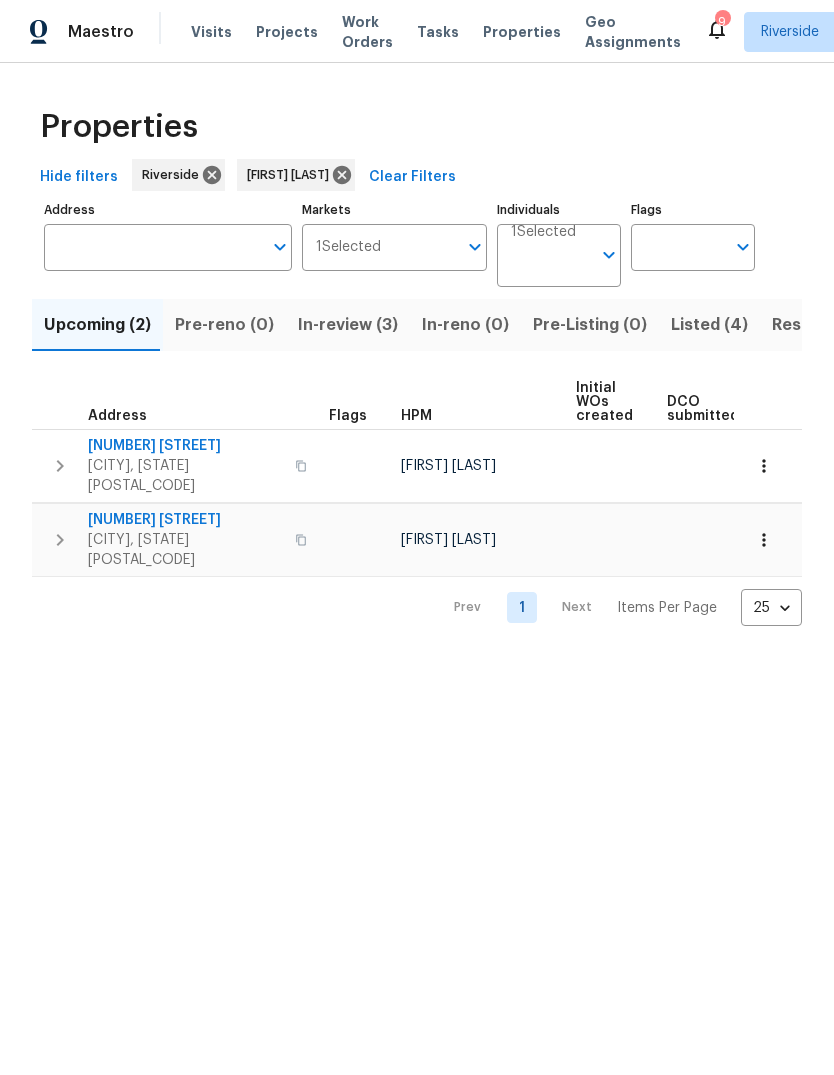 click on "Resale (6)" at bounding box center [811, 325] 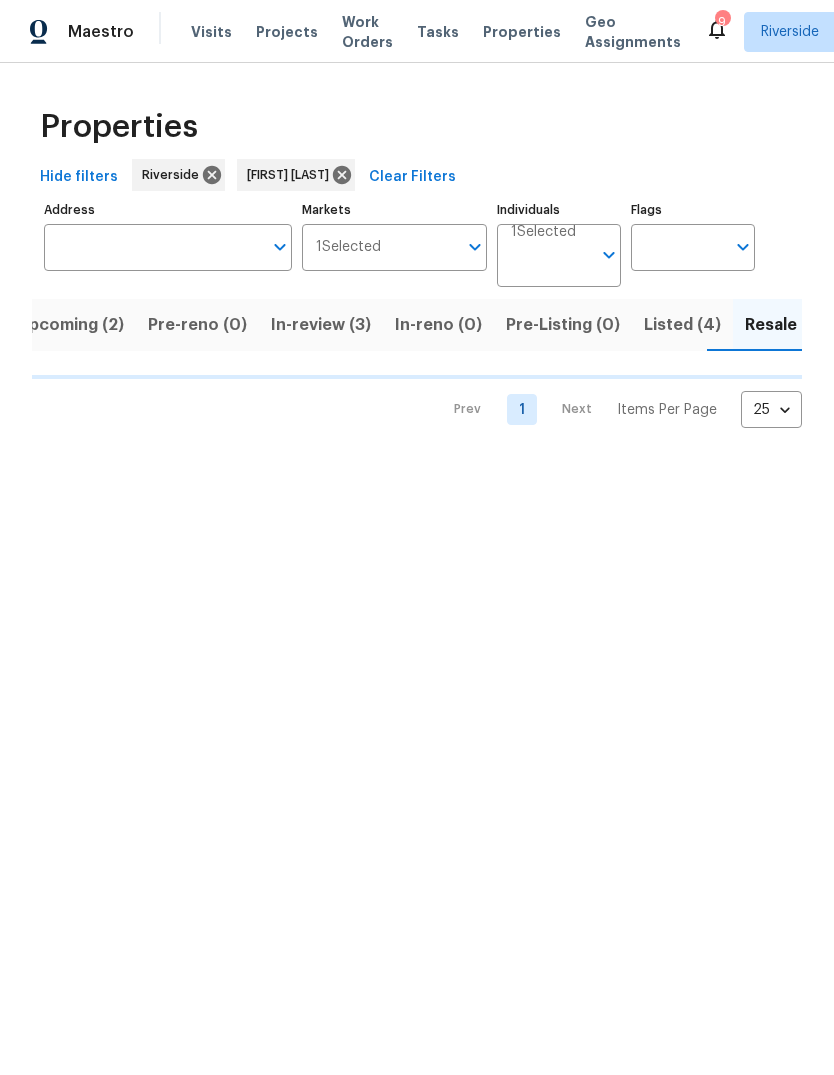 scroll, scrollTop: 0, scrollLeft: 32, axis: horizontal 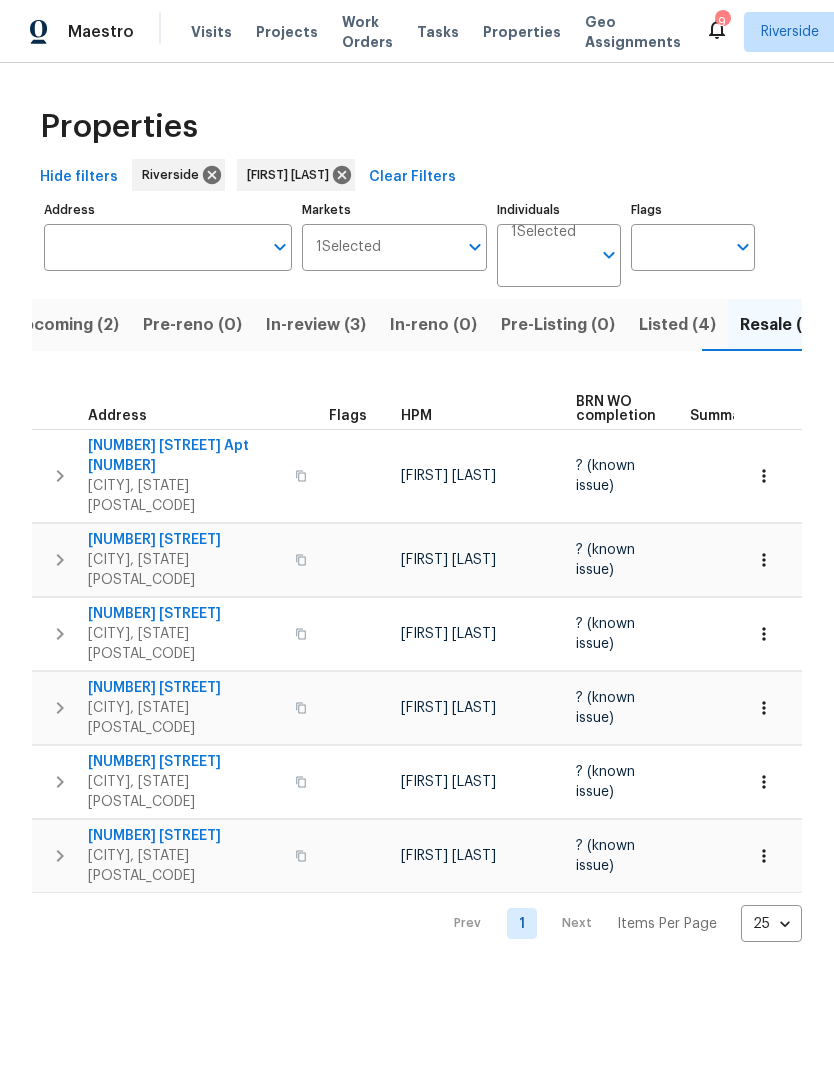 click on "Listed (4)" at bounding box center [677, 325] 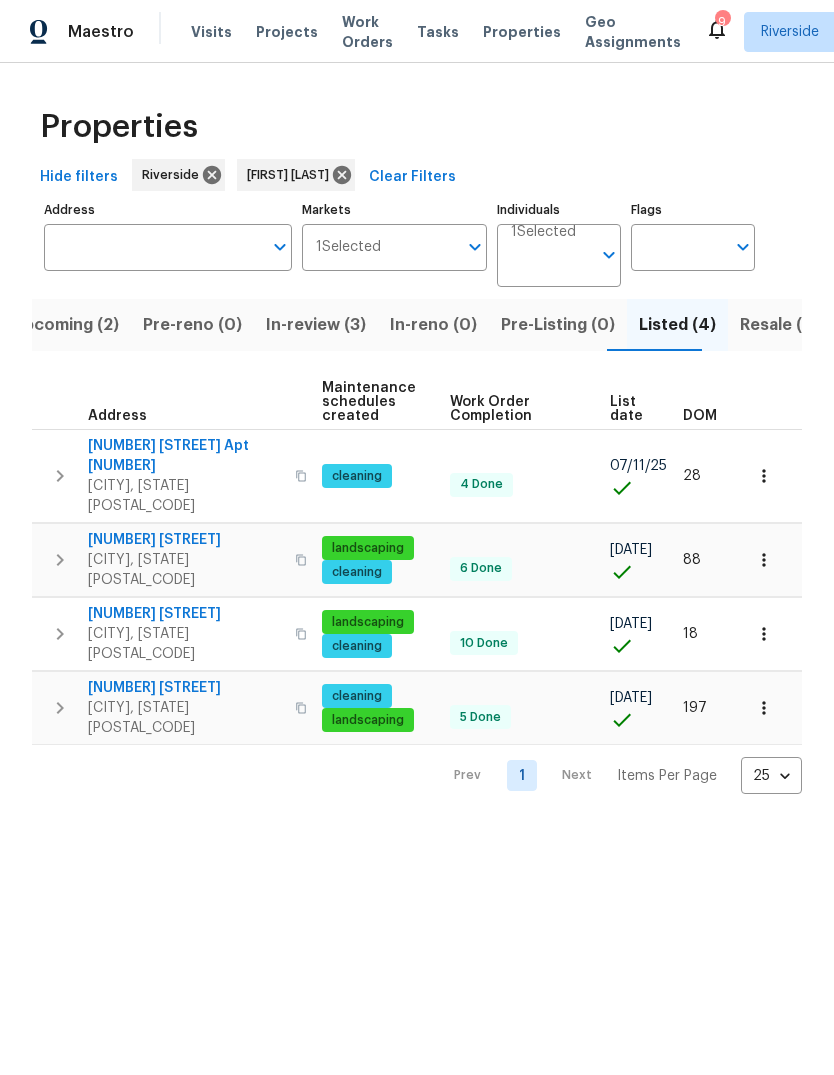 scroll, scrollTop: 0, scrollLeft: 253, axis: horizontal 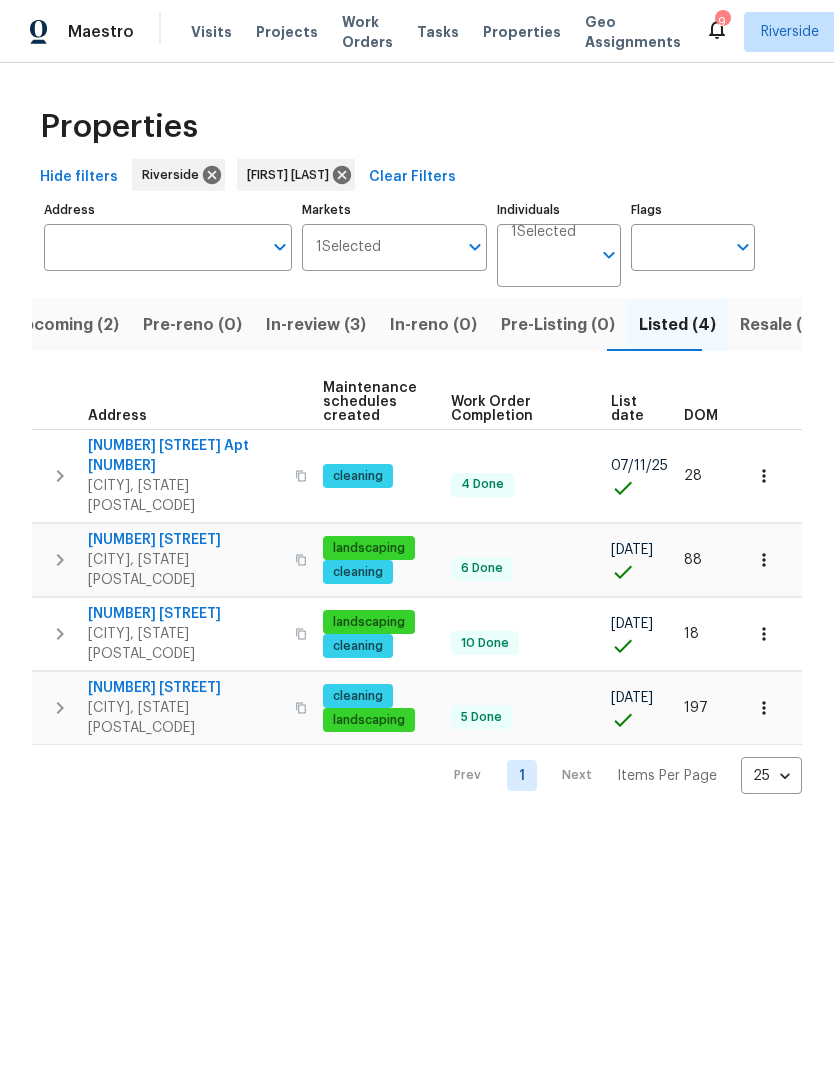 click on "Visits" at bounding box center [211, 32] 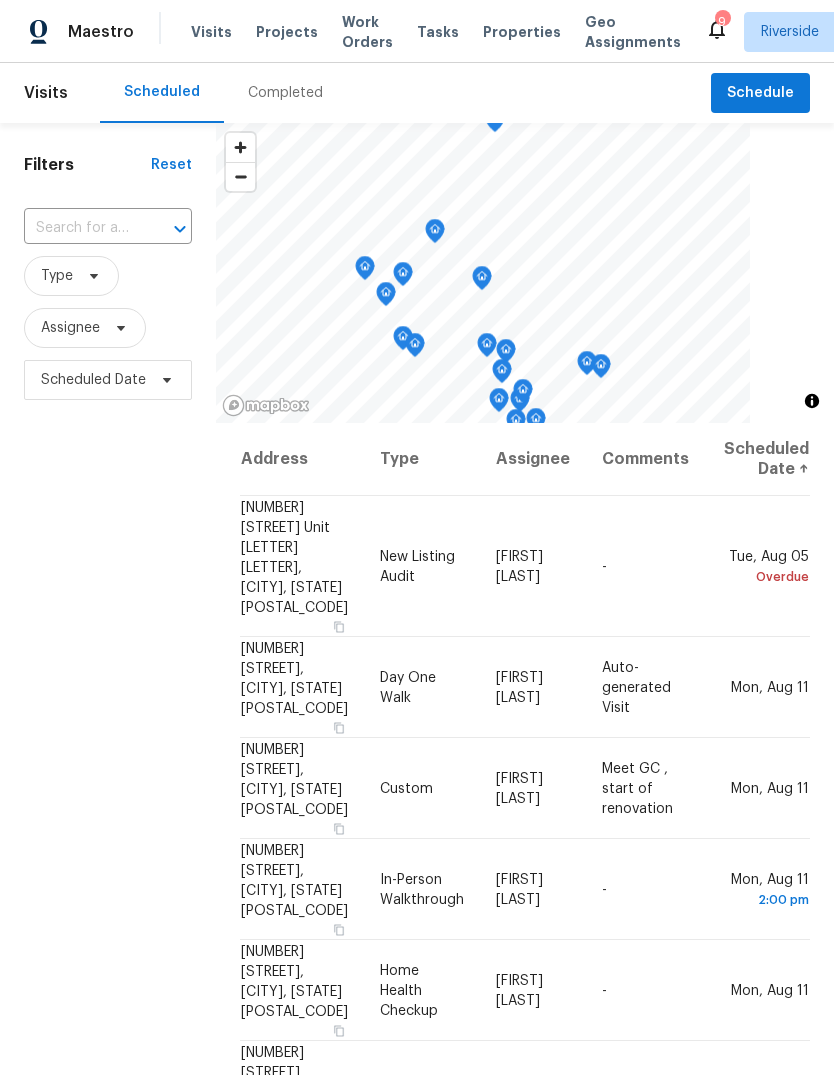 click on "Completed" at bounding box center (285, 93) 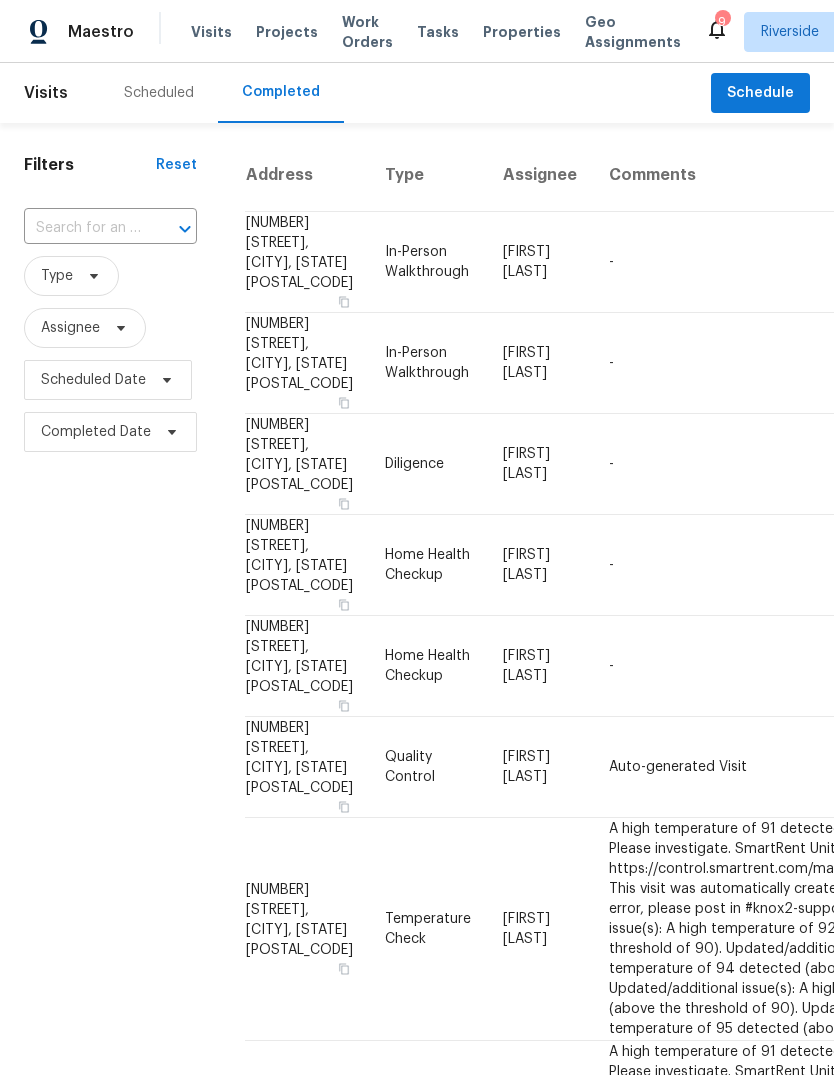 click on "Scheduled" at bounding box center (159, 93) 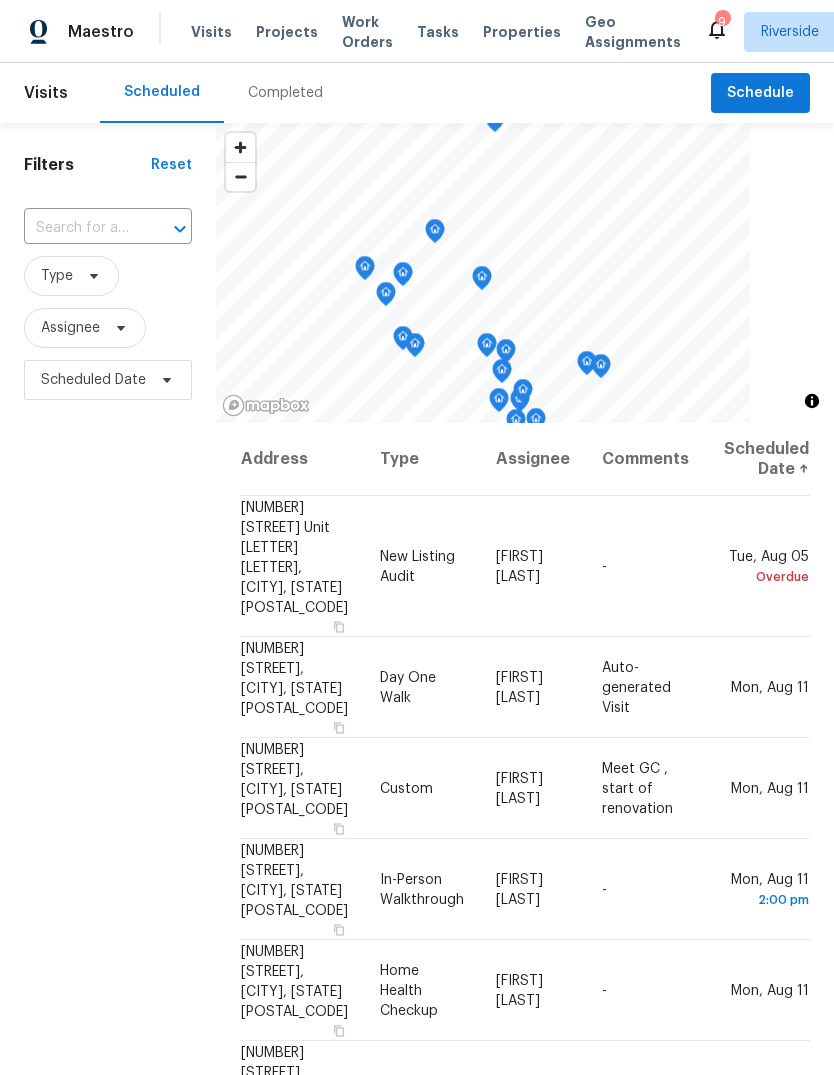 click on "Properties" at bounding box center (522, 32) 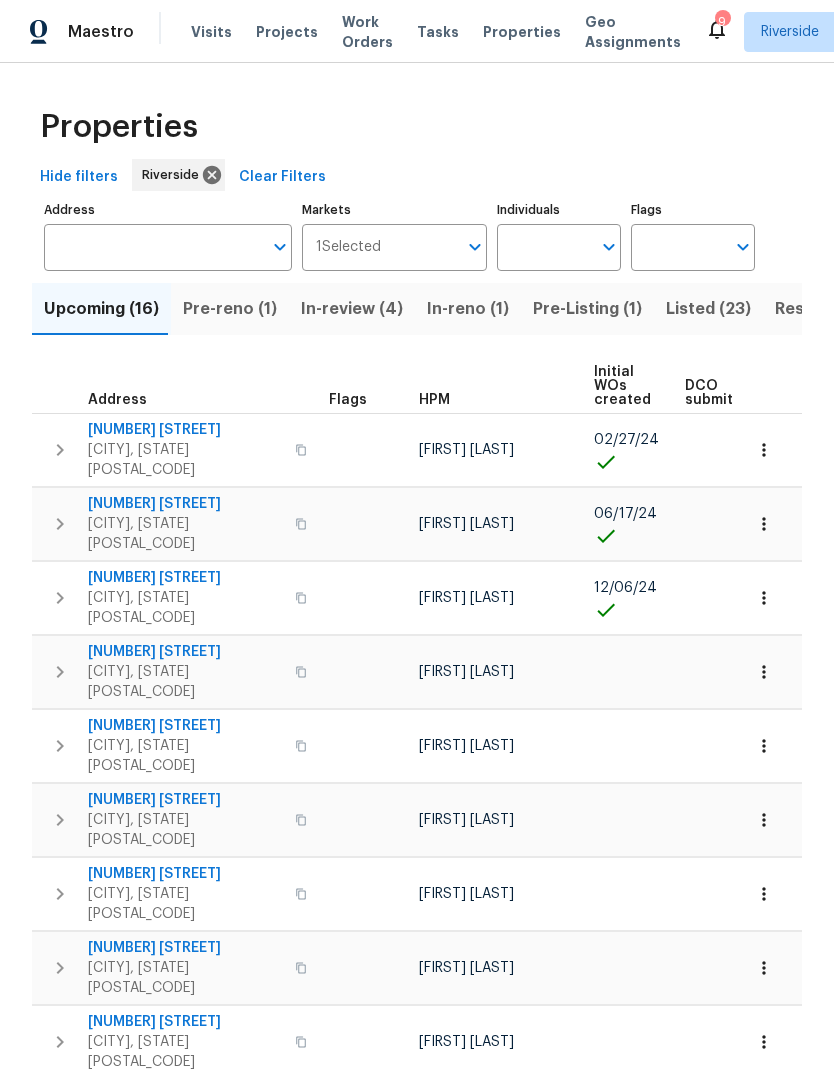 click on "Pre-reno (1)" at bounding box center [230, 309] 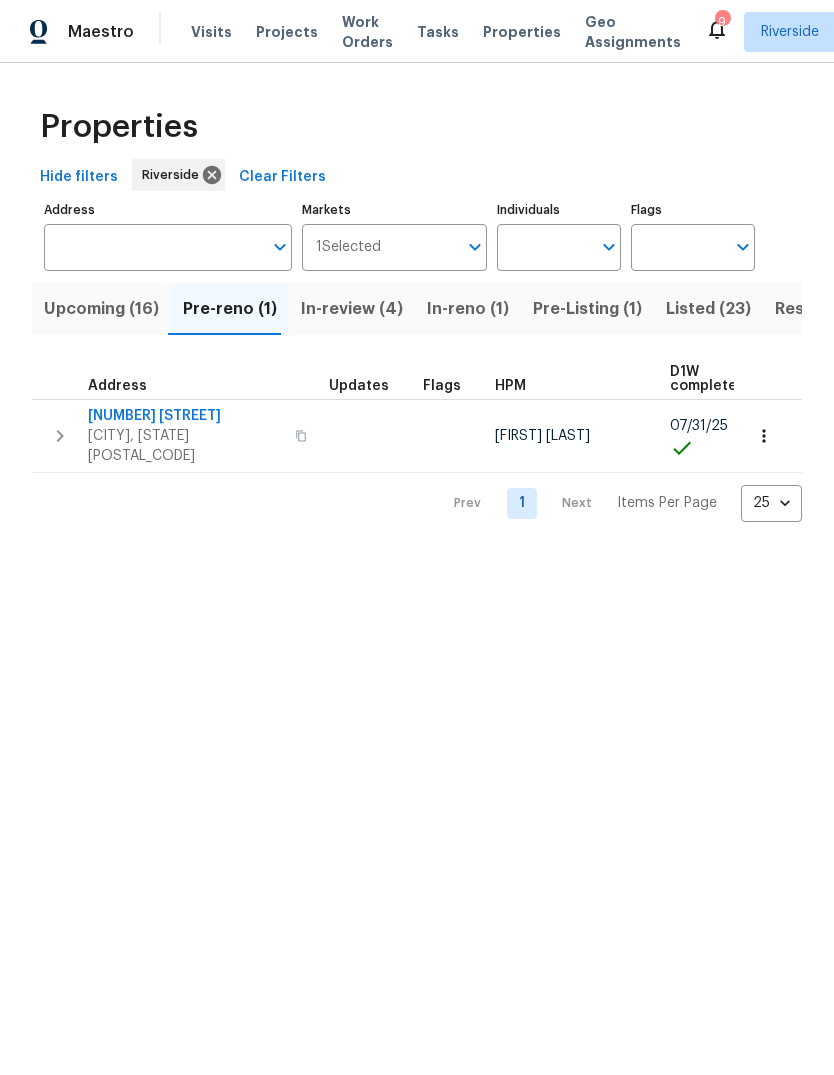 click on "Upcoming (16)" at bounding box center [101, 309] 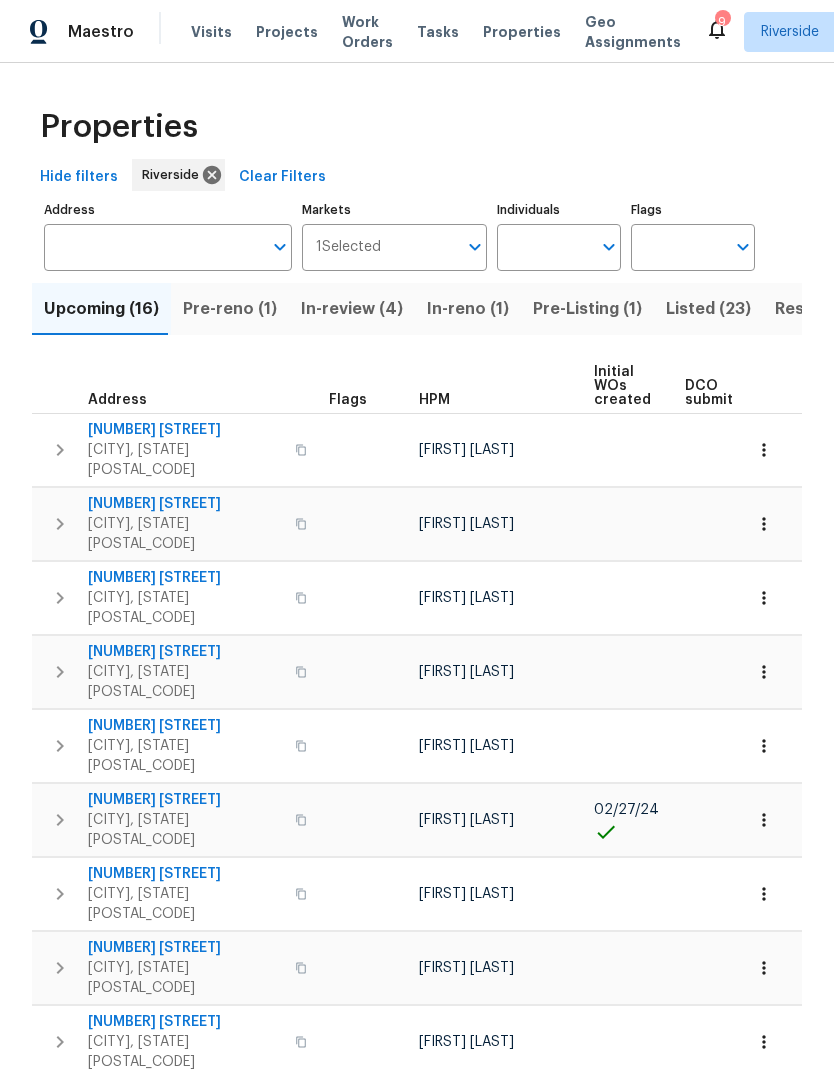 click on "Tasks" at bounding box center [438, 32] 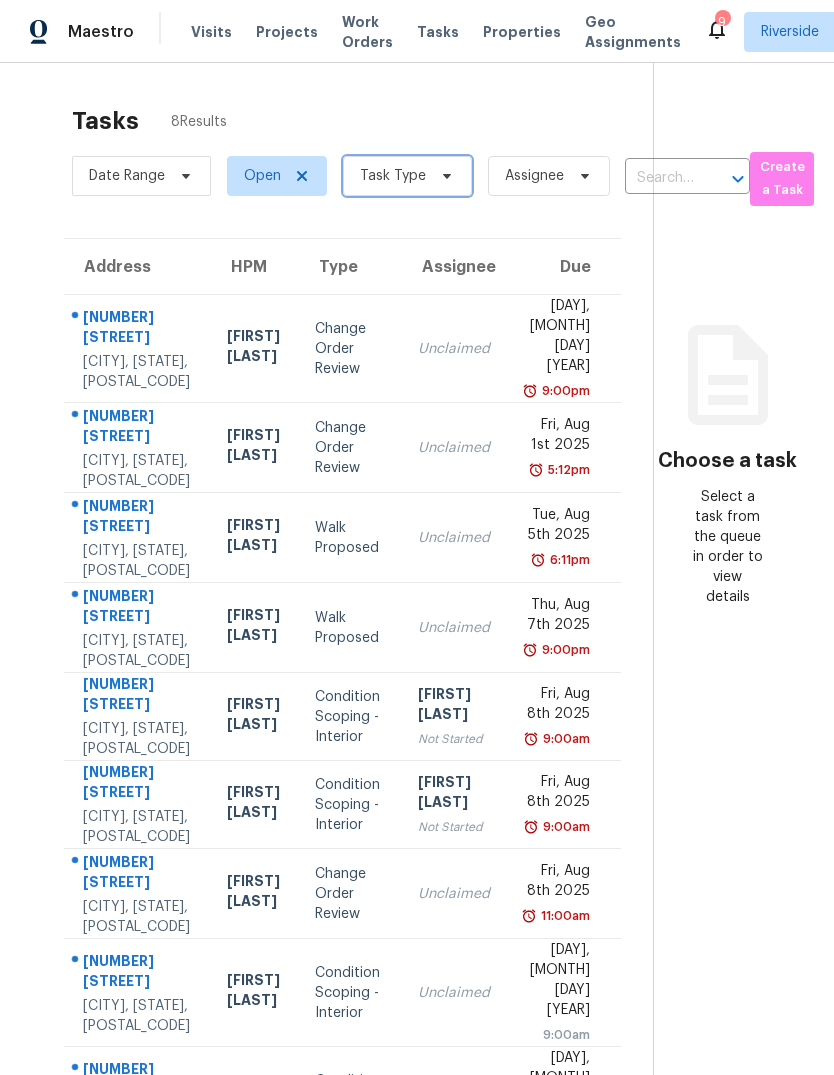click at bounding box center (444, 176) 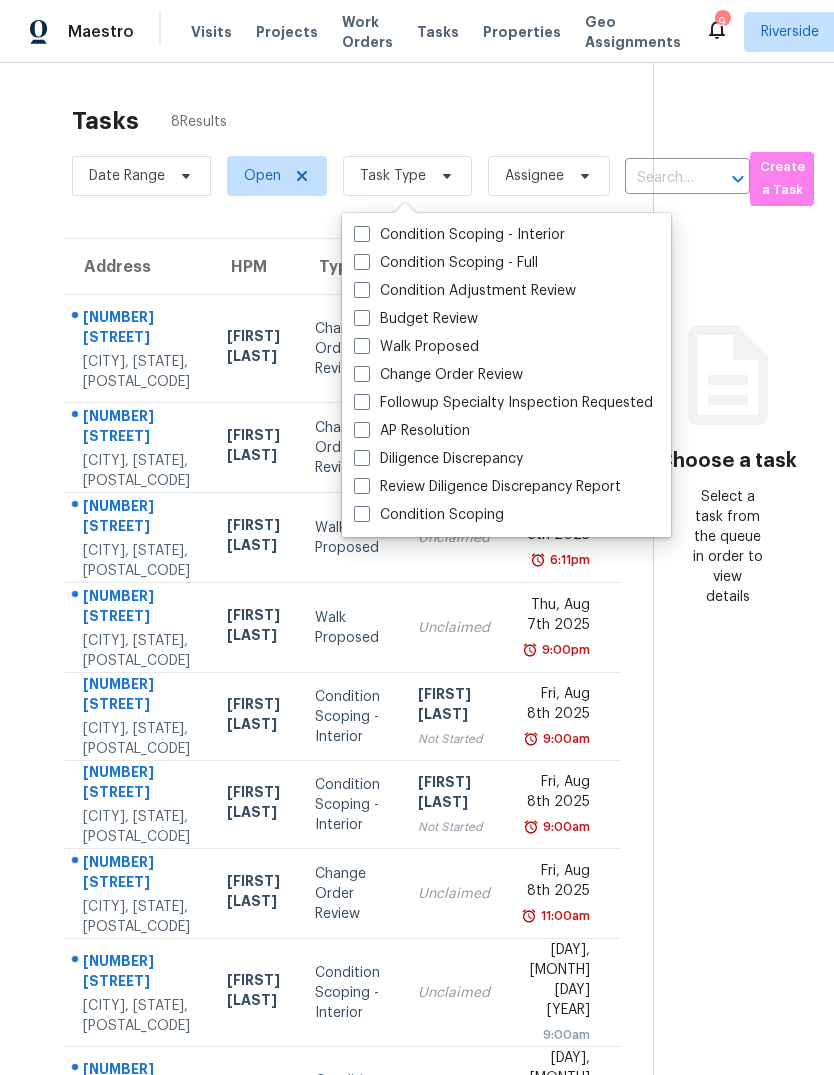 click on "Budget Review" at bounding box center [416, 319] 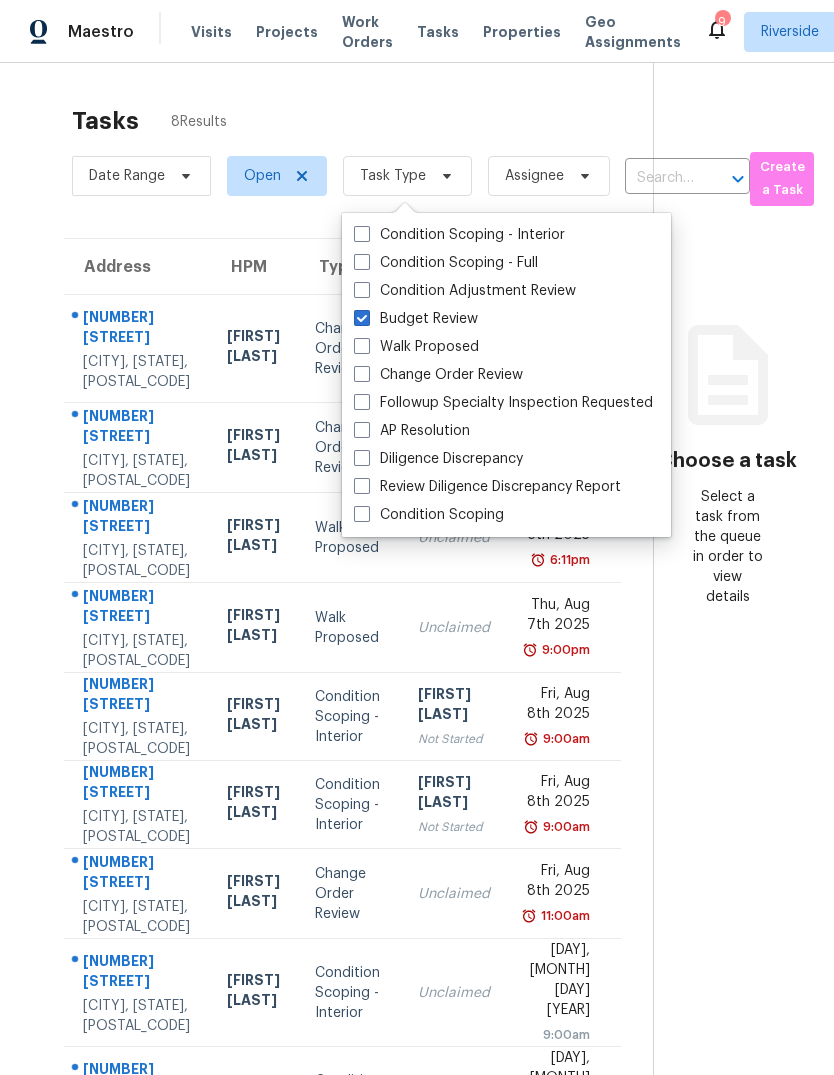 checkbox on "true" 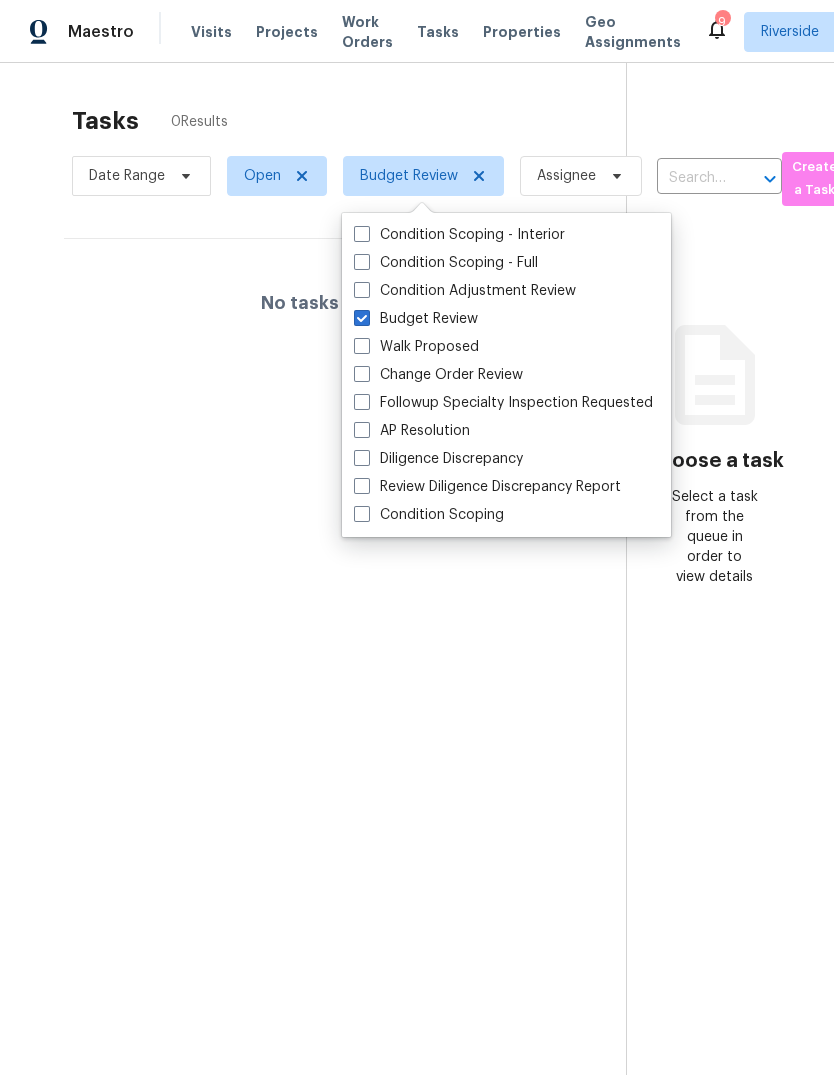 click on "Tasks 0  Results Date Range Open Budget Review Assignee ​ Create a Task No tasks found" at bounding box center [329, 616] 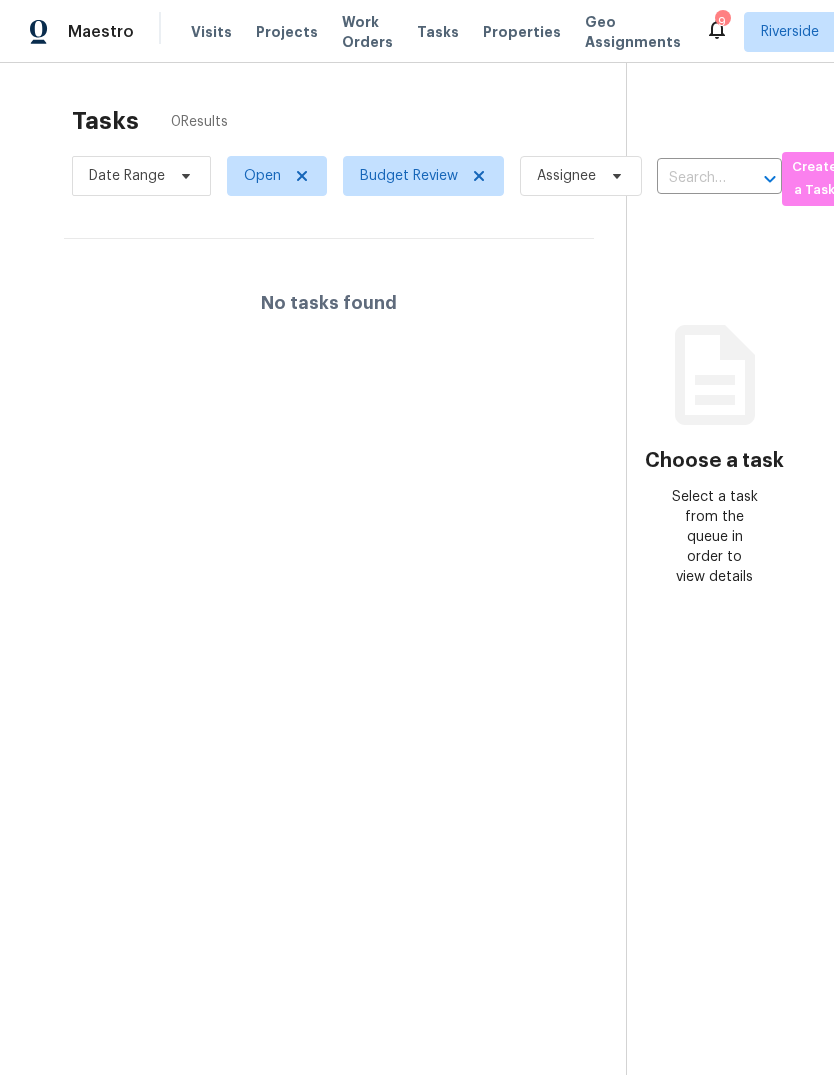 click on "Visits" at bounding box center (211, 32) 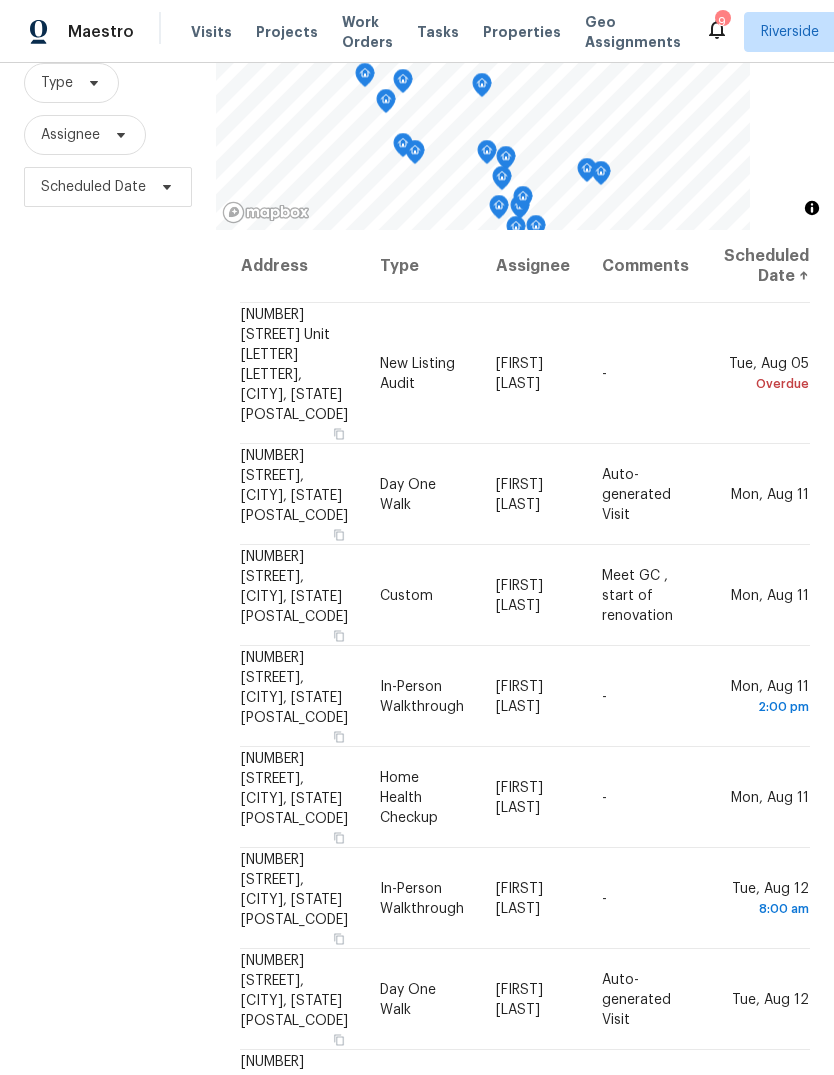 scroll, scrollTop: 193, scrollLeft: 0, axis: vertical 